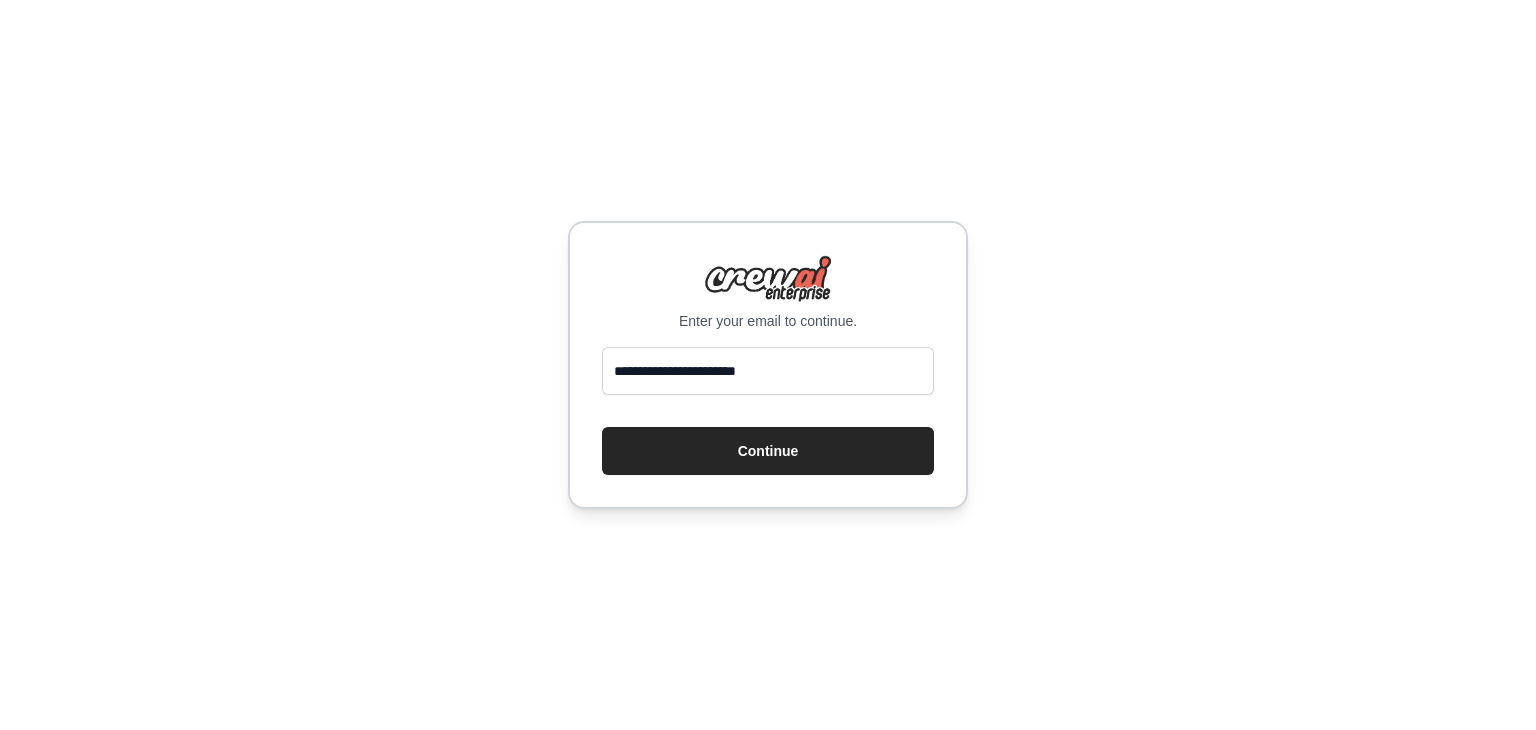 scroll, scrollTop: 0, scrollLeft: 0, axis: both 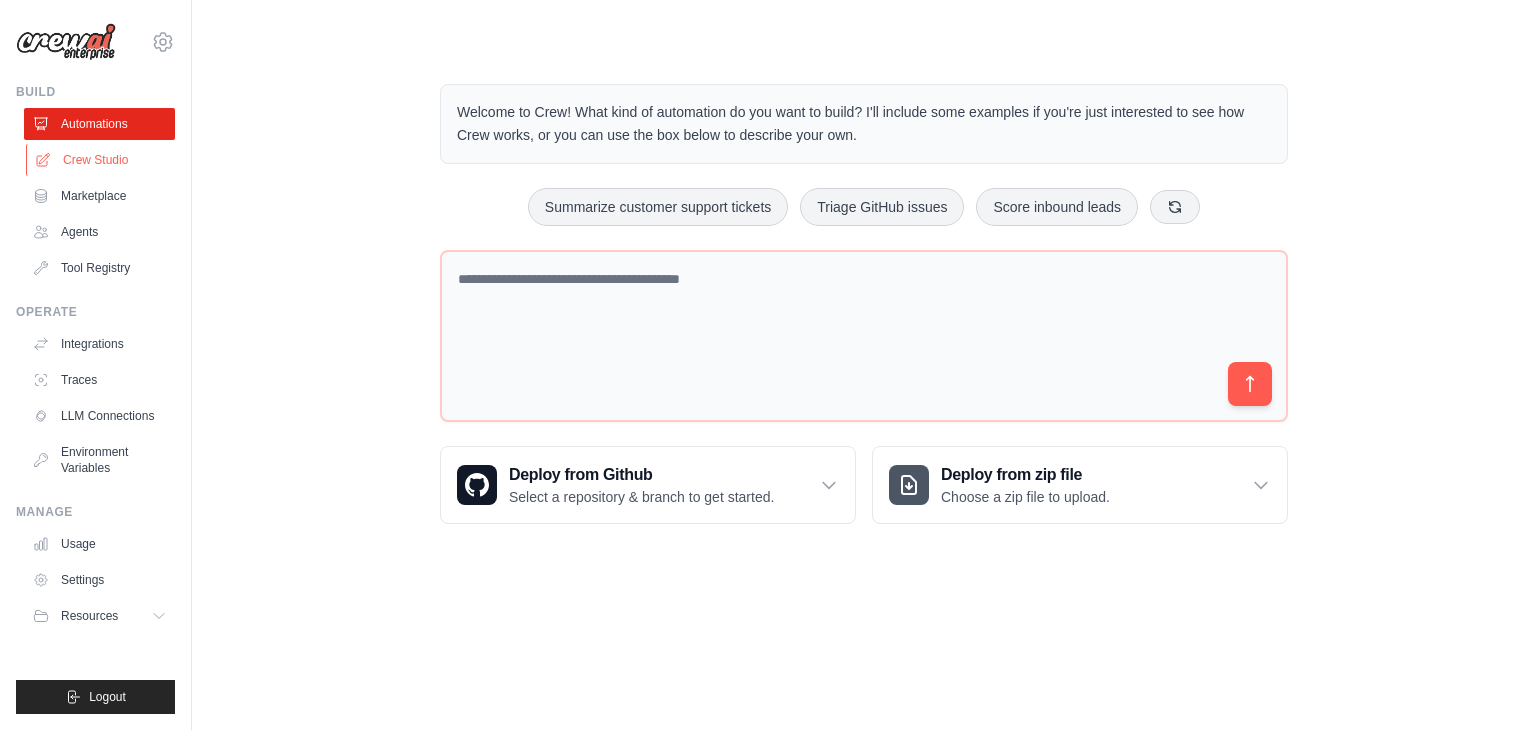 click on "Crew Studio" at bounding box center [101, 160] 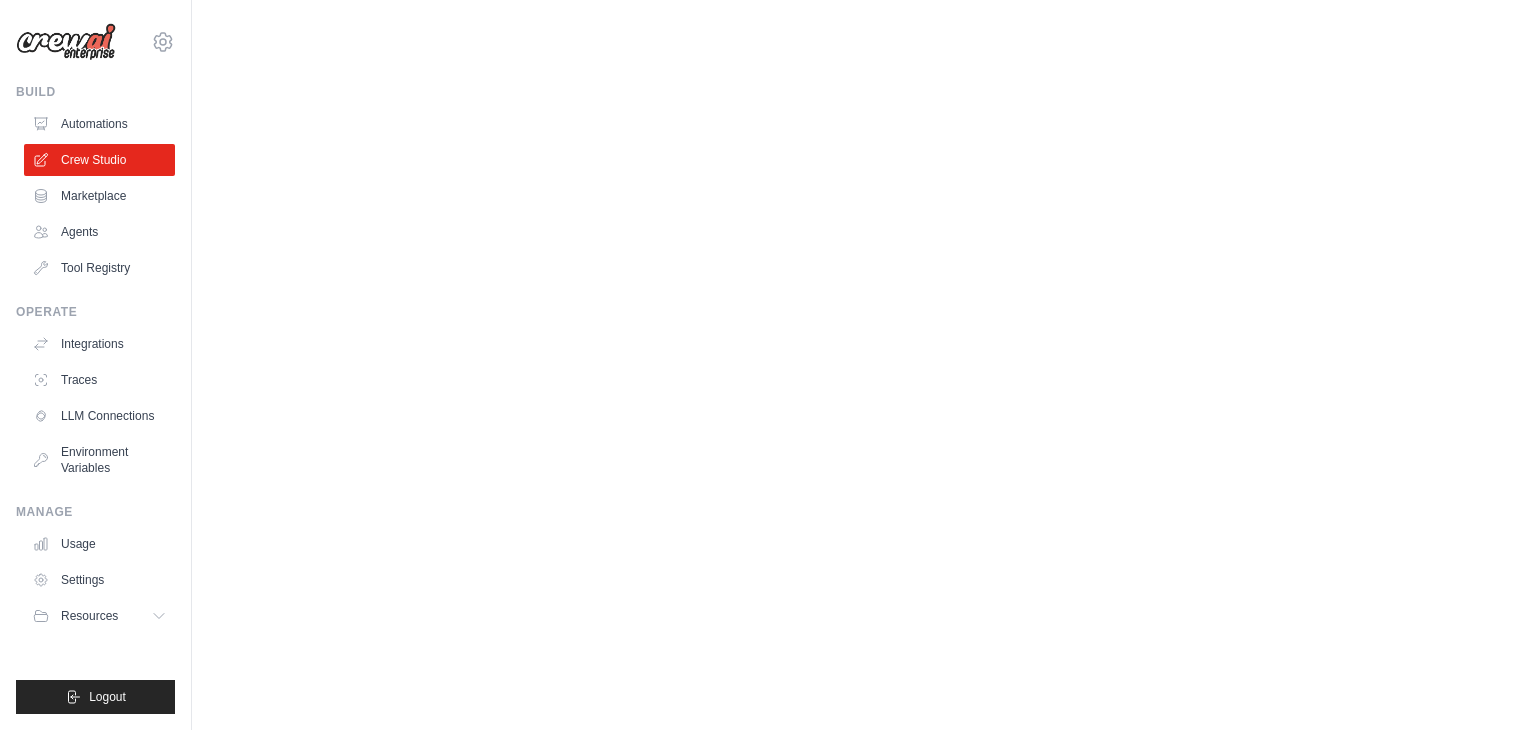 scroll, scrollTop: 0, scrollLeft: 0, axis: both 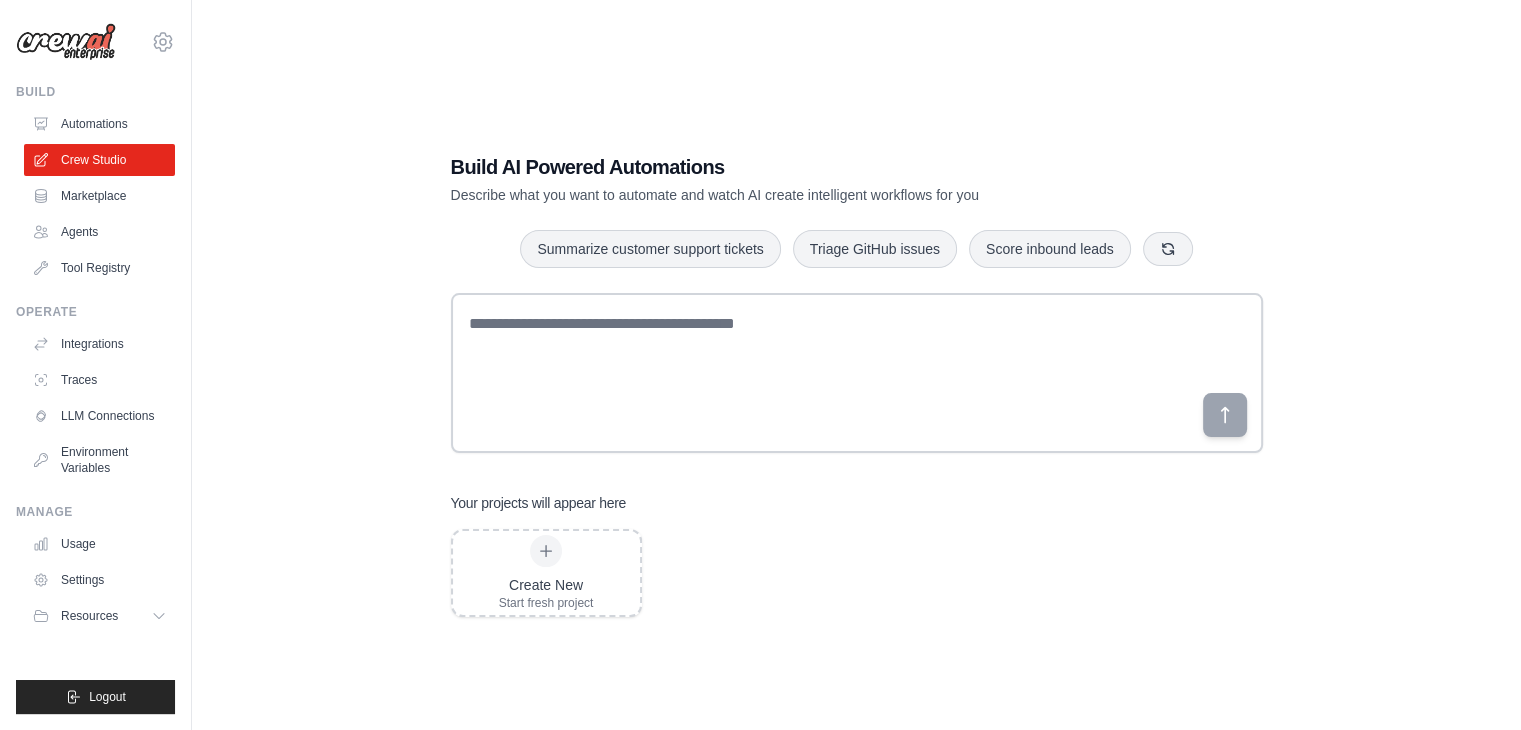 click at bounding box center [66, 42] 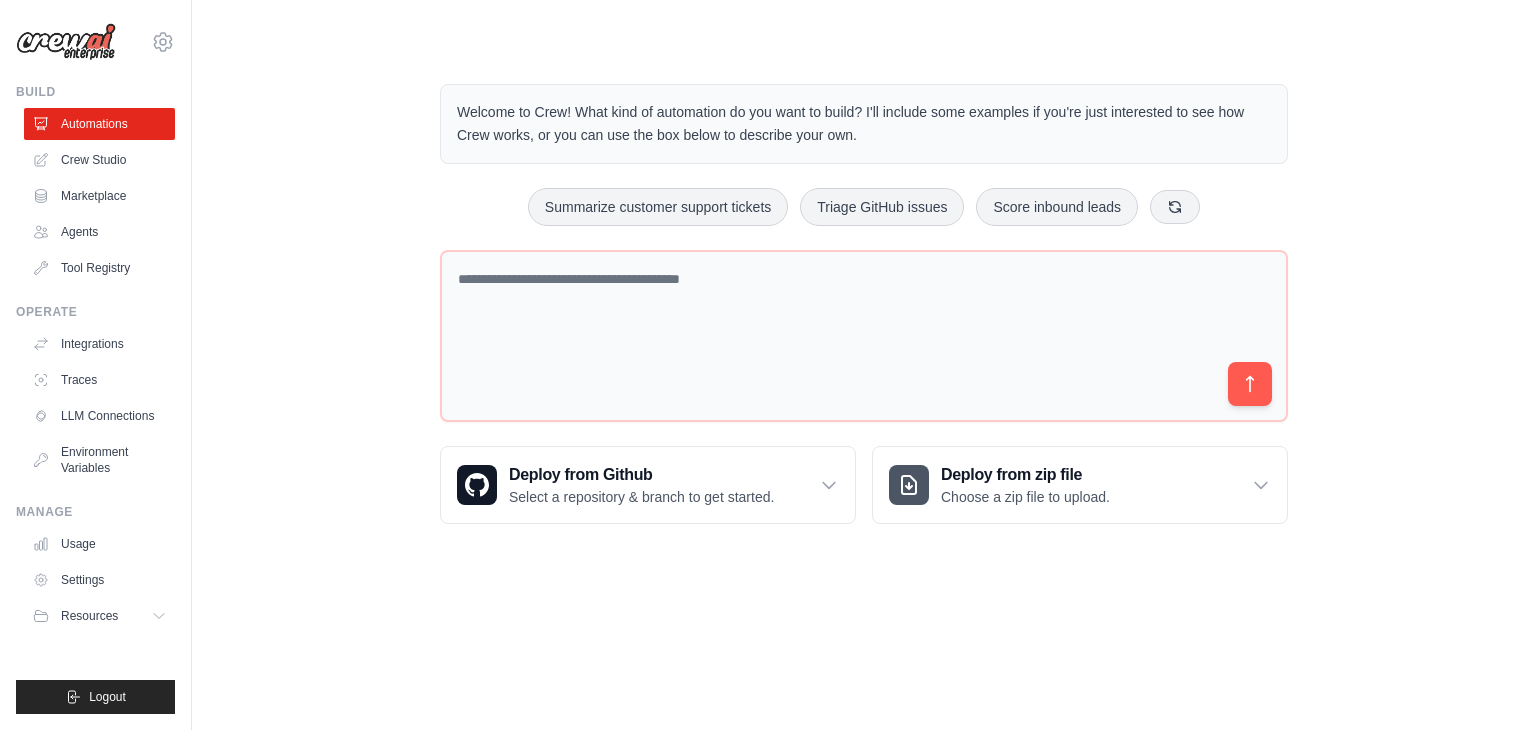 scroll, scrollTop: 0, scrollLeft: 0, axis: both 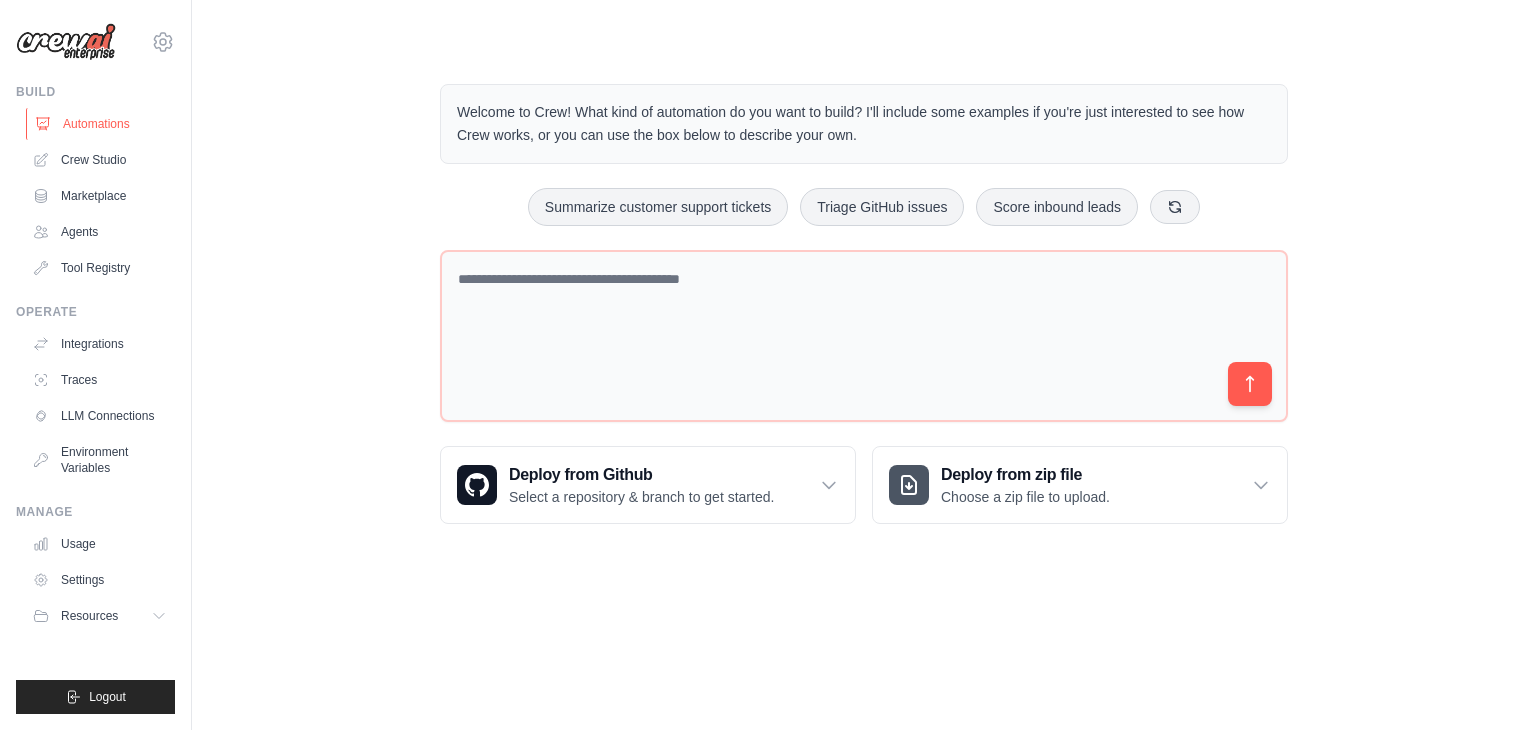 click on "Automations" at bounding box center (101, 124) 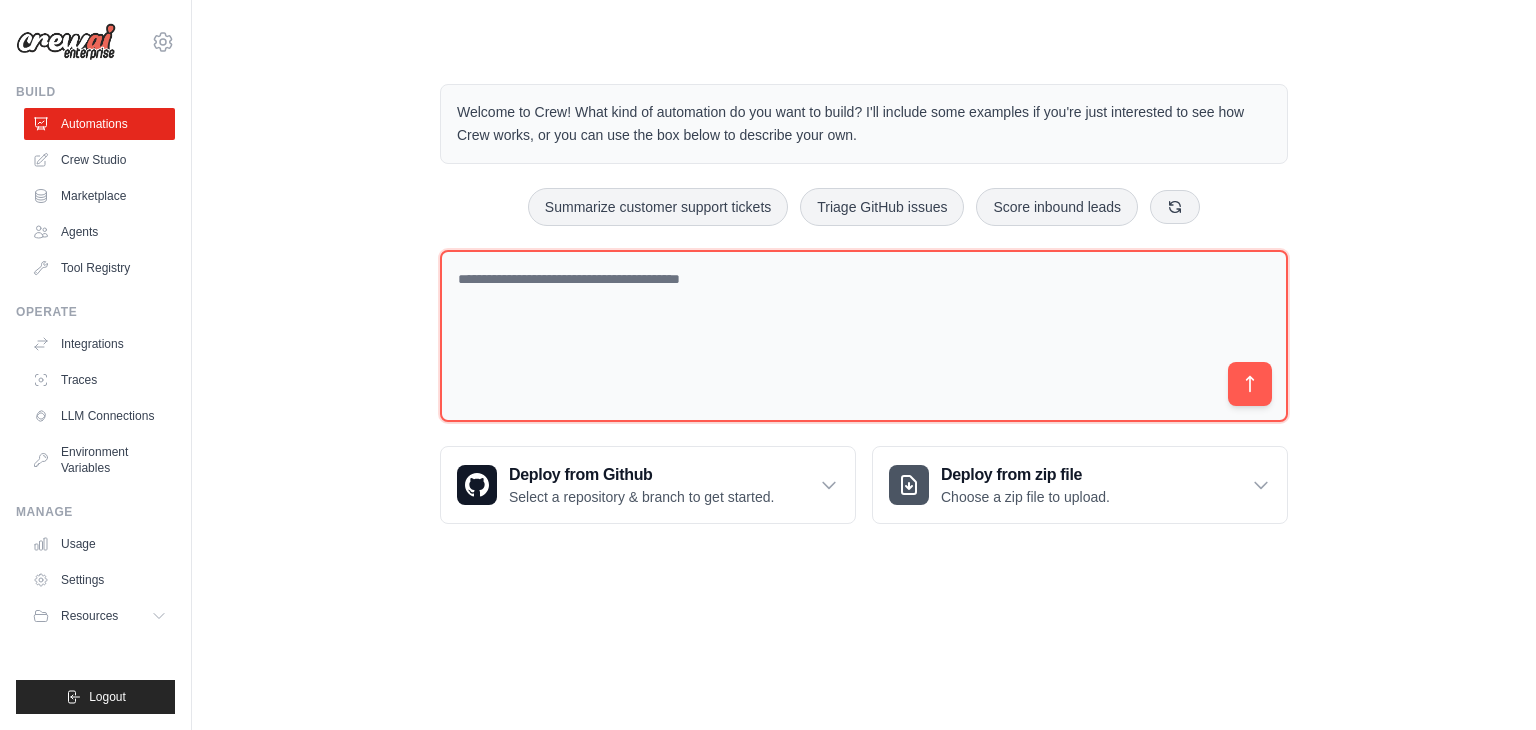 click at bounding box center (864, 336) 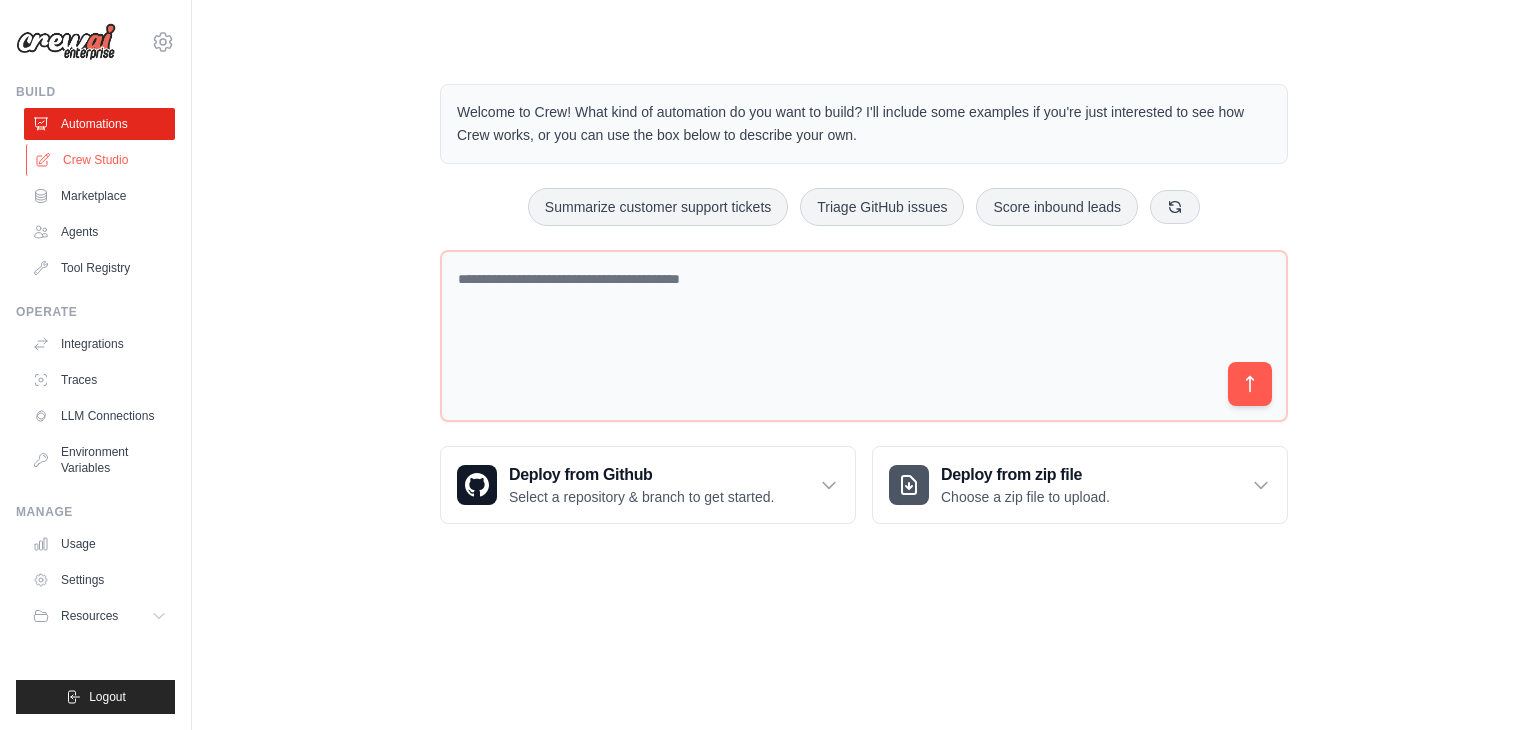 click on "Crew Studio" at bounding box center [101, 160] 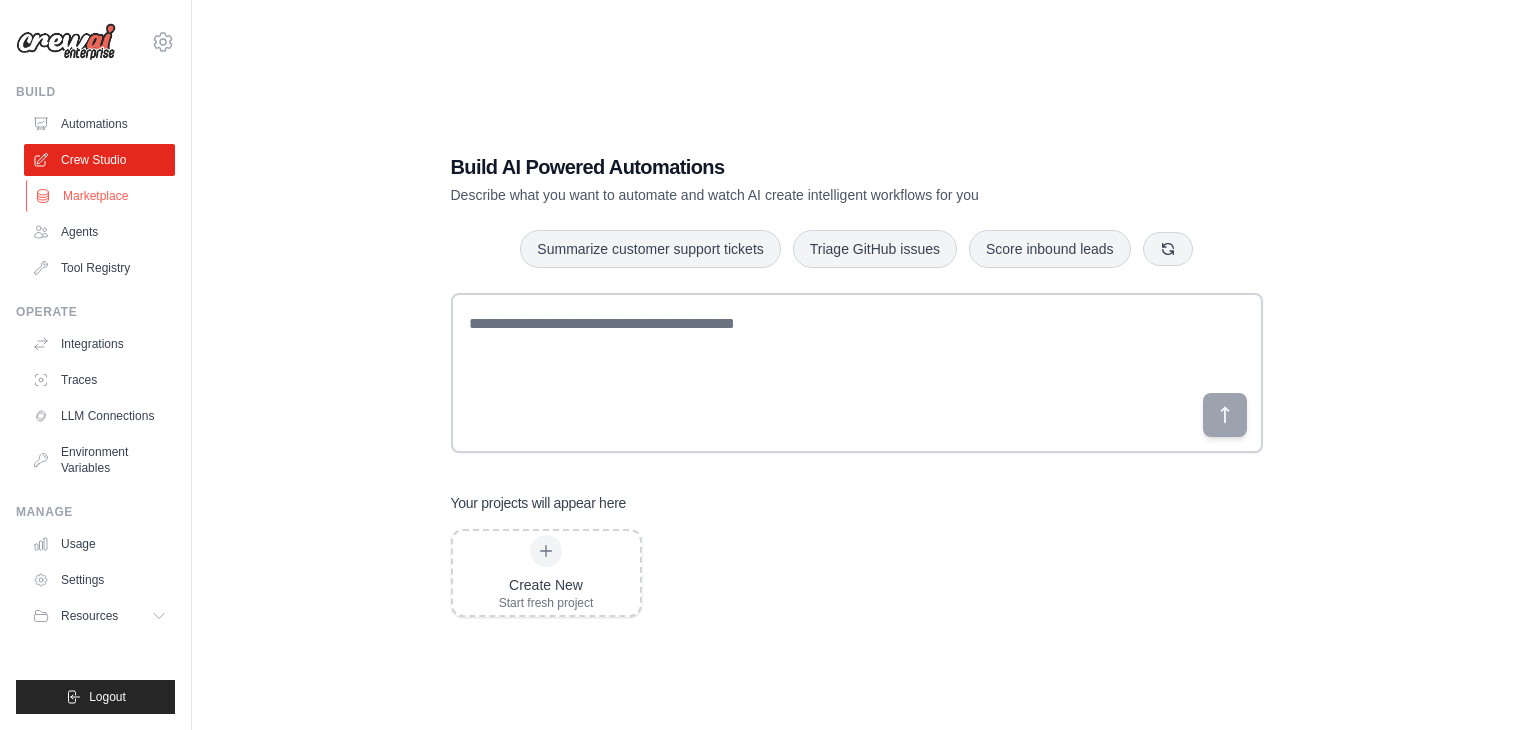 scroll, scrollTop: 0, scrollLeft: 0, axis: both 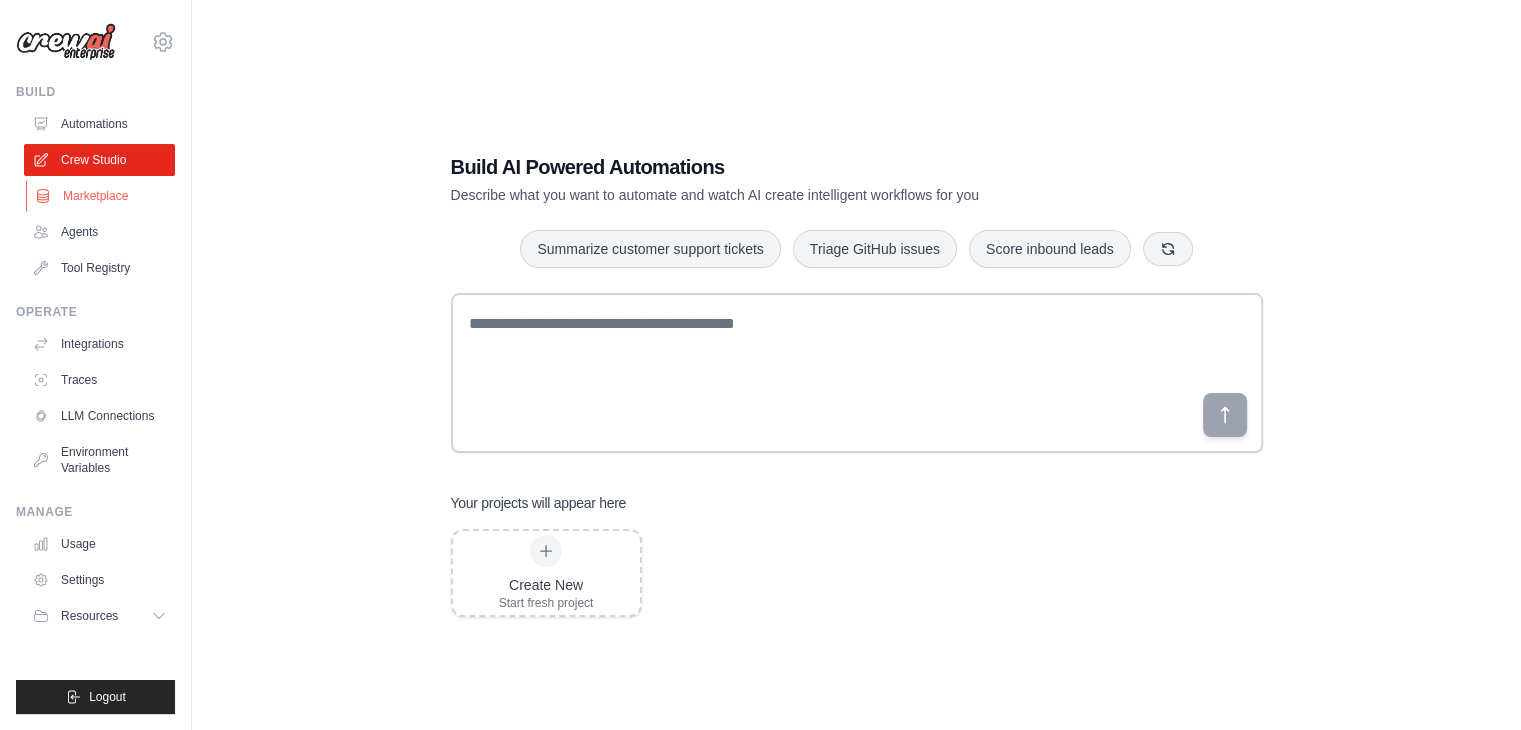 click on "Marketplace" at bounding box center (101, 196) 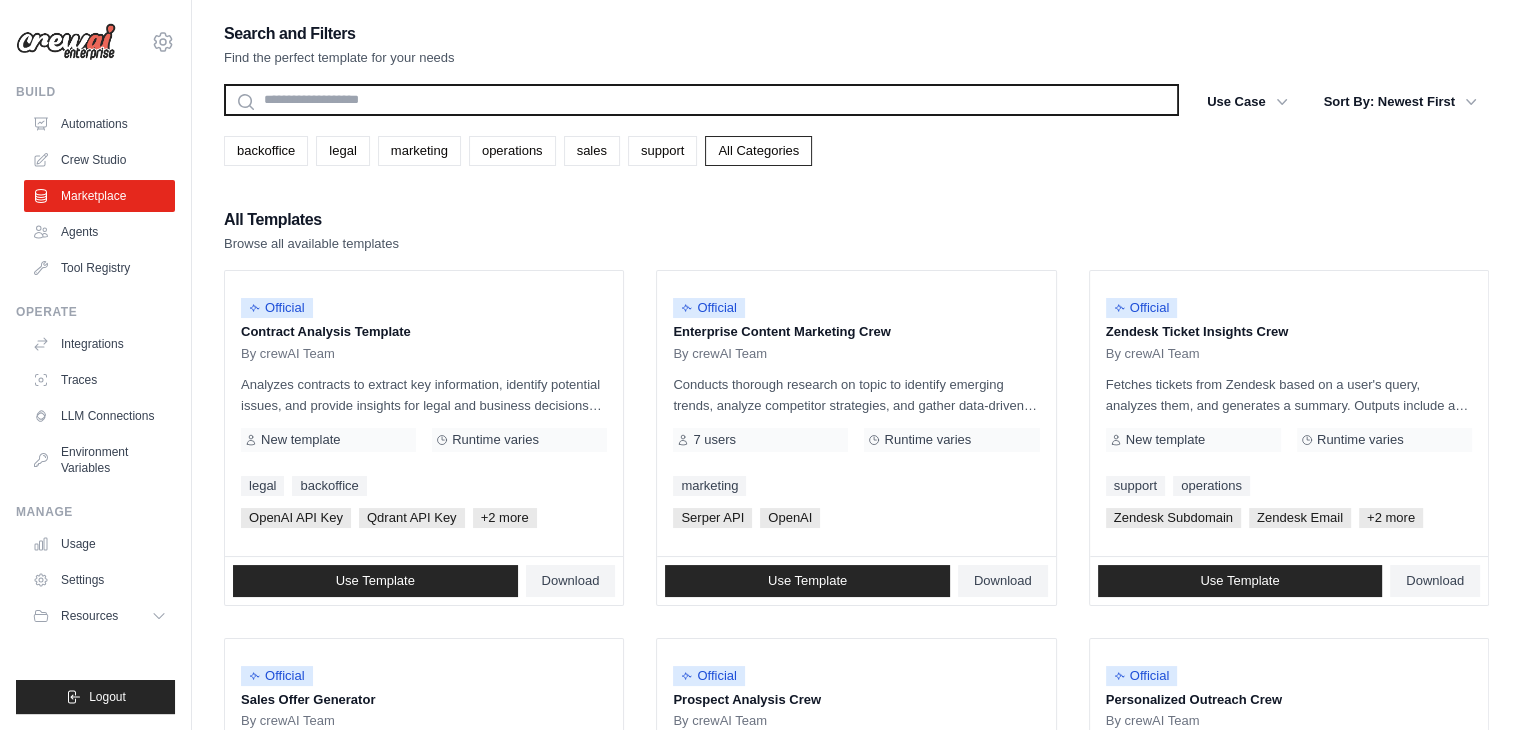 click at bounding box center (701, 100) 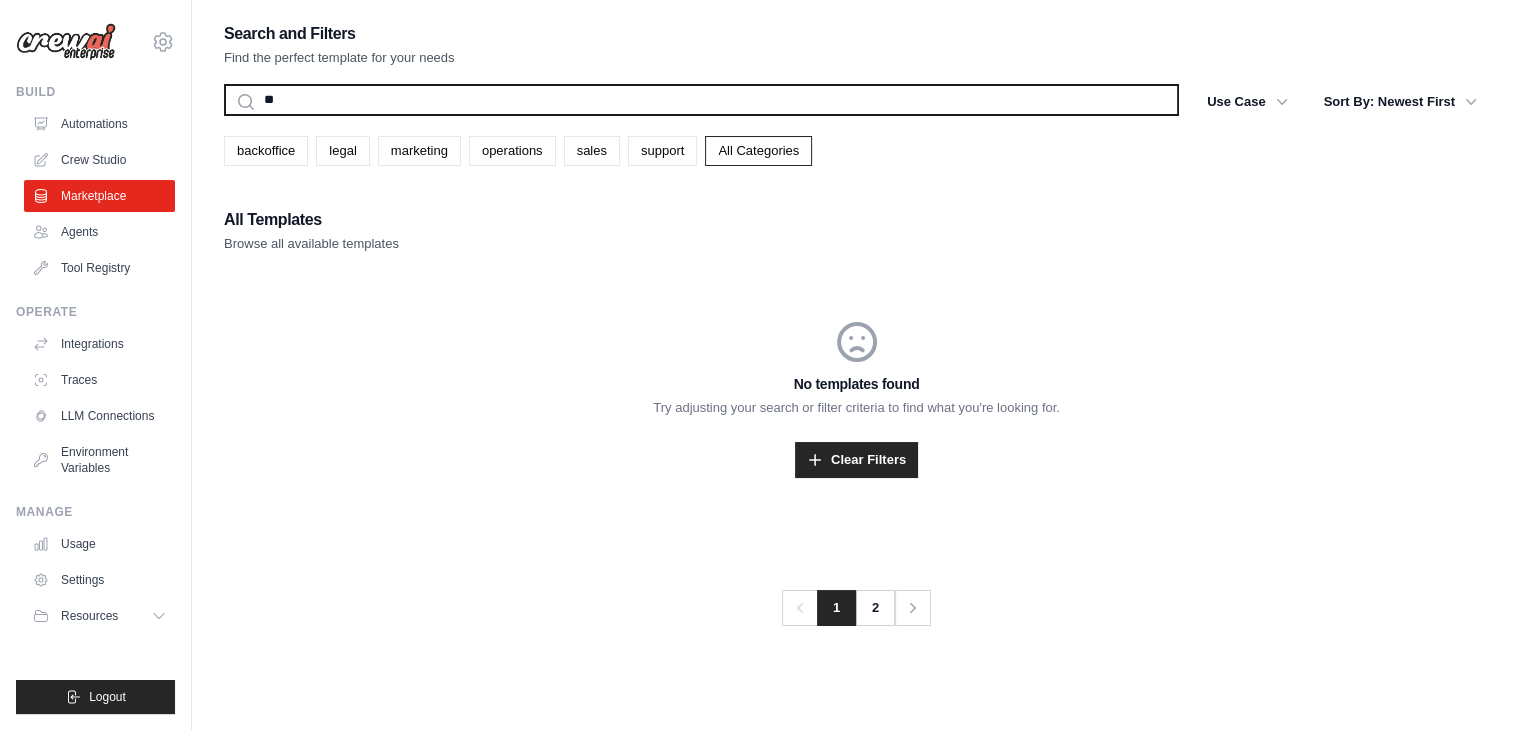 type on "*" 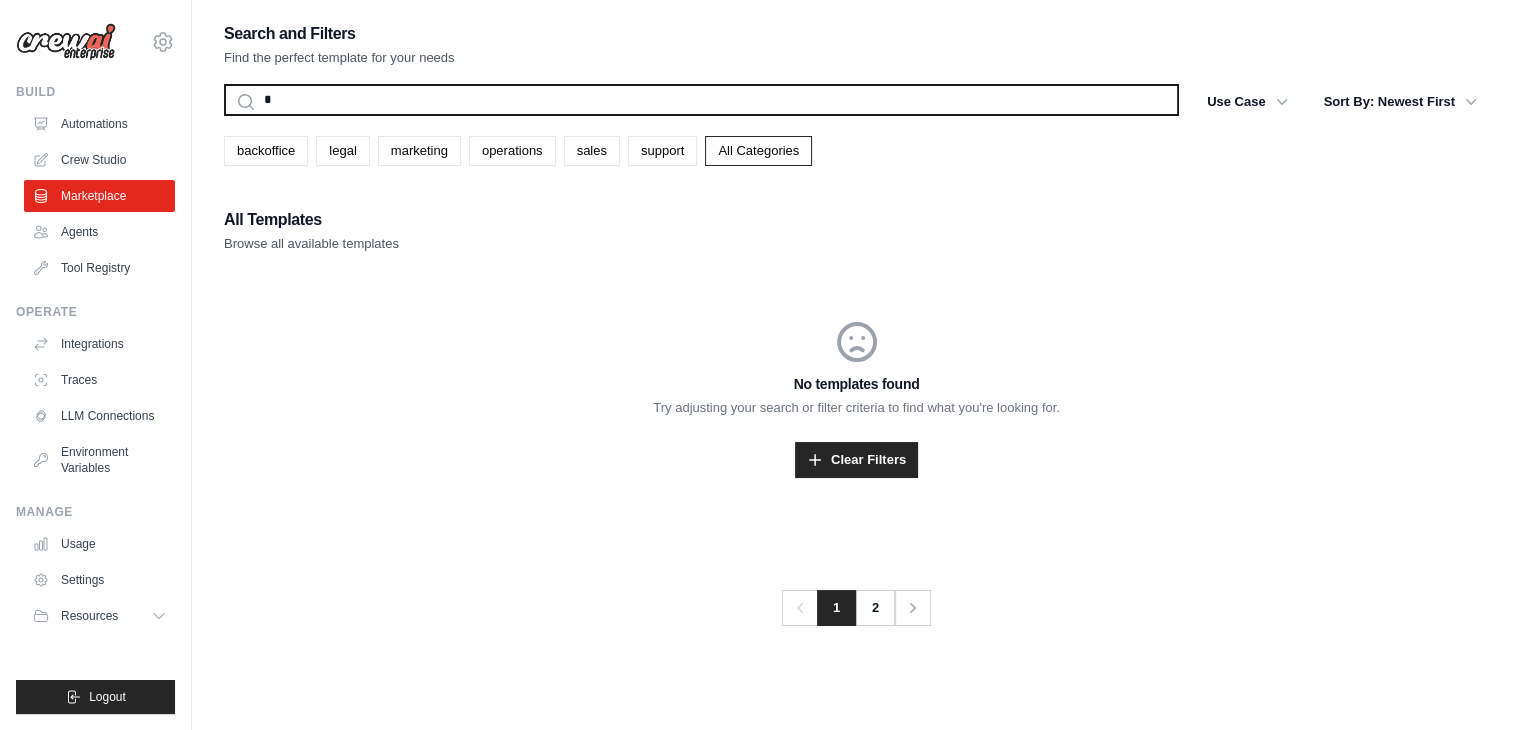 type 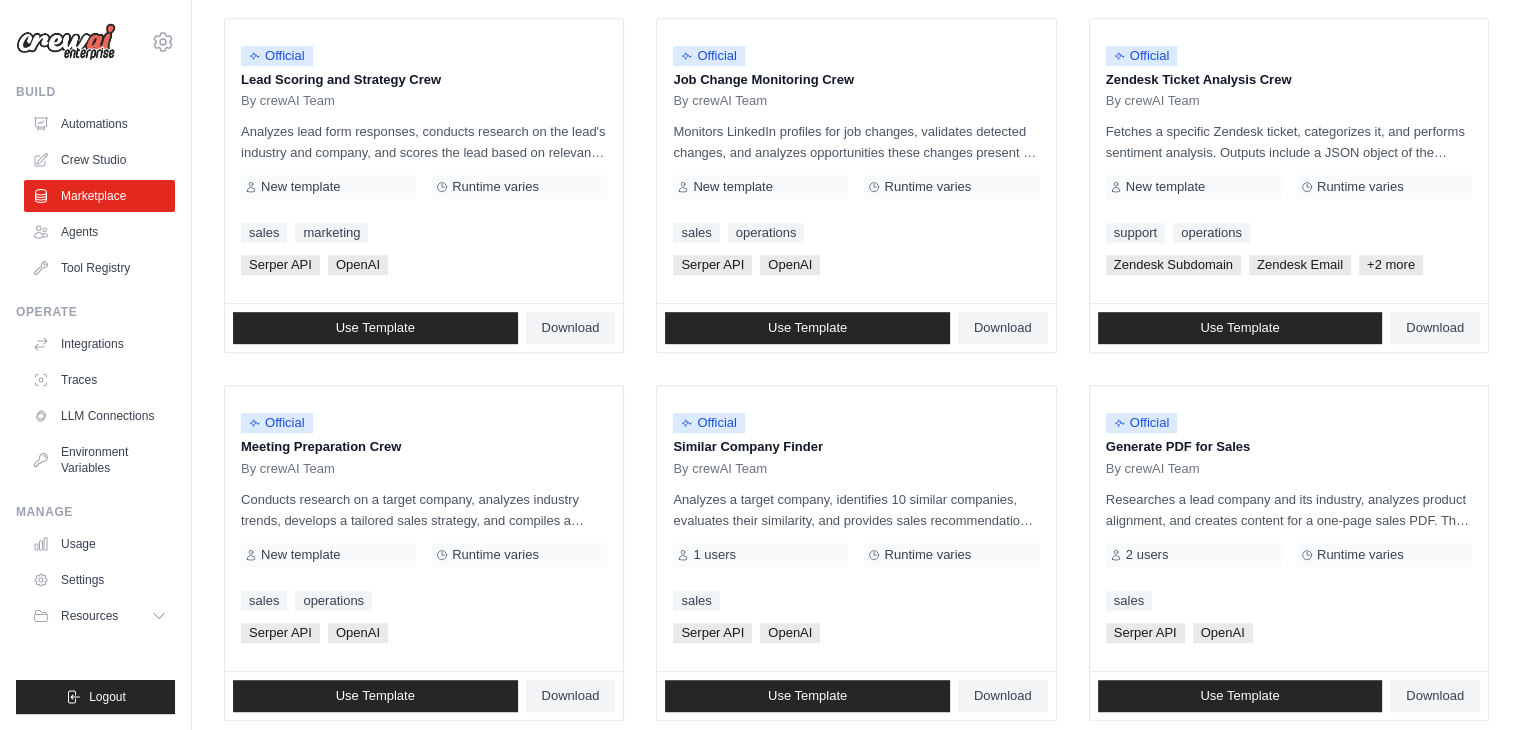 scroll, scrollTop: 1120, scrollLeft: 0, axis: vertical 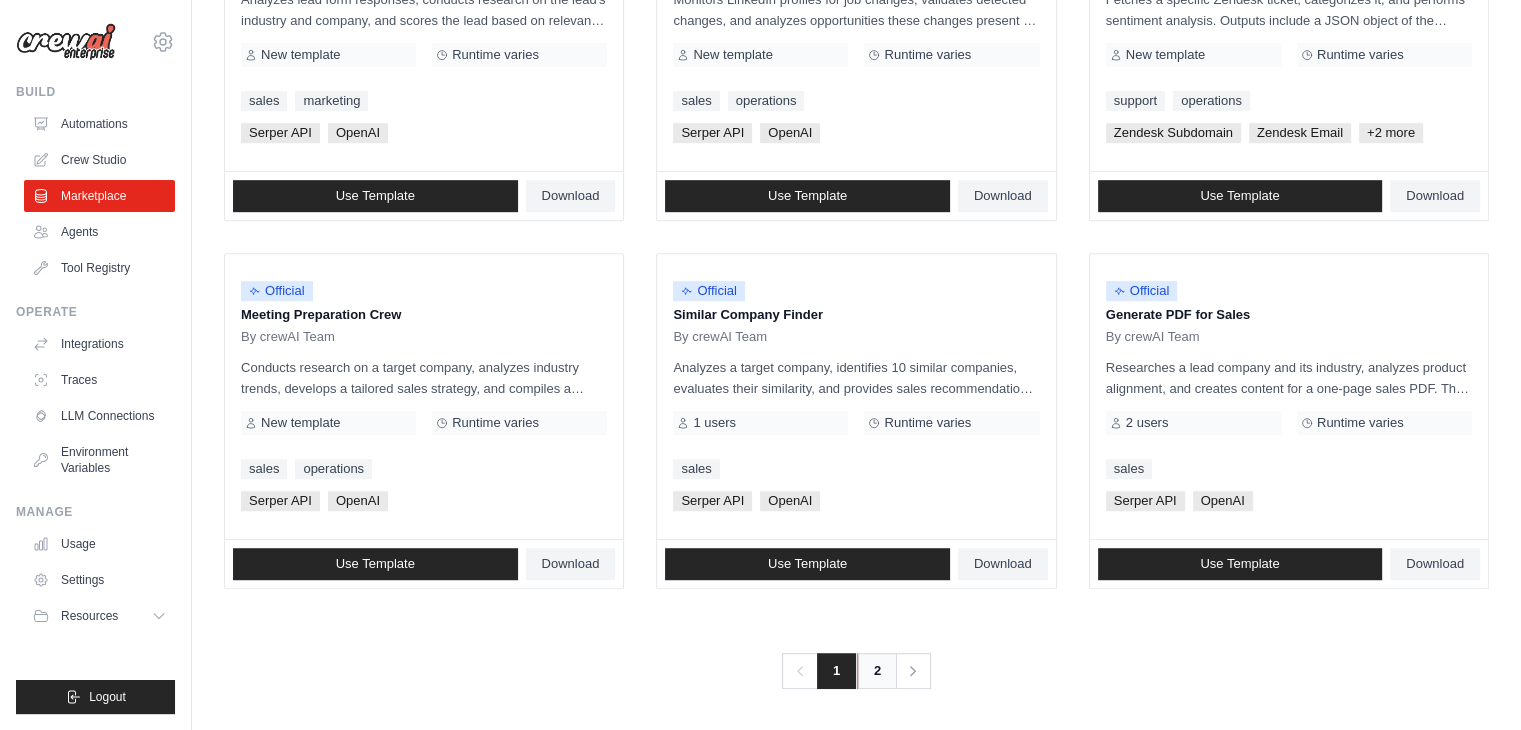 click on "2" at bounding box center [877, 671] 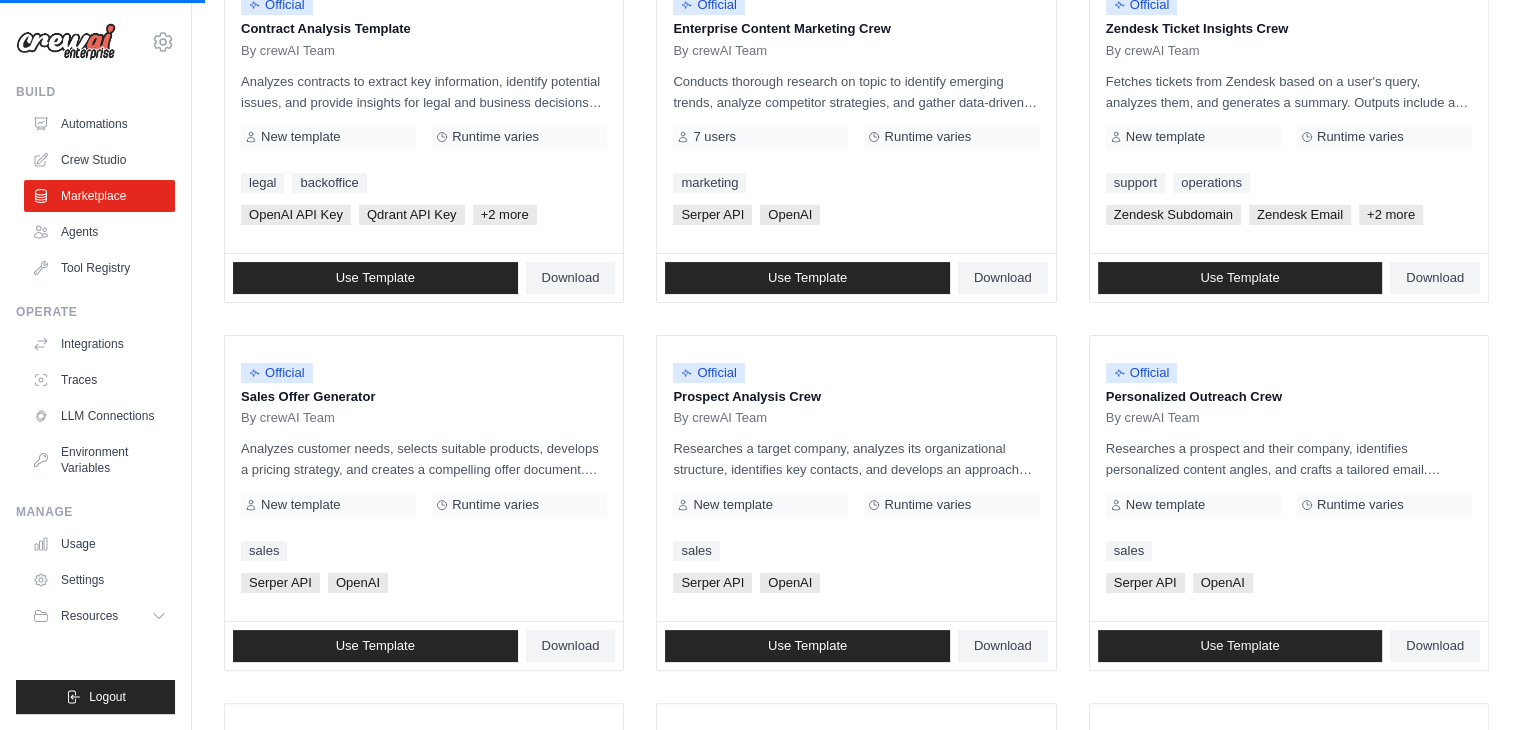 scroll, scrollTop: 0, scrollLeft: 0, axis: both 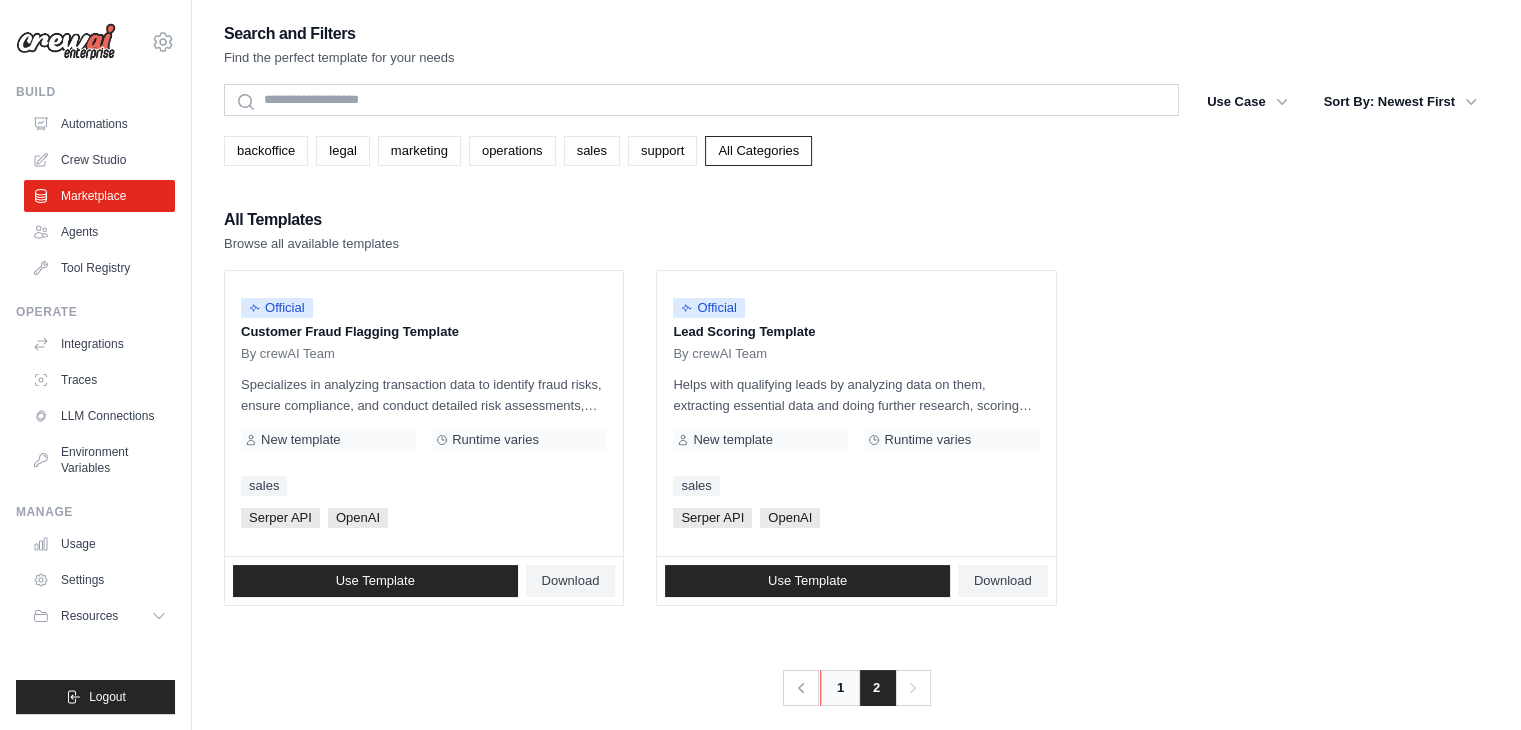 click on "1" at bounding box center [840, 688] 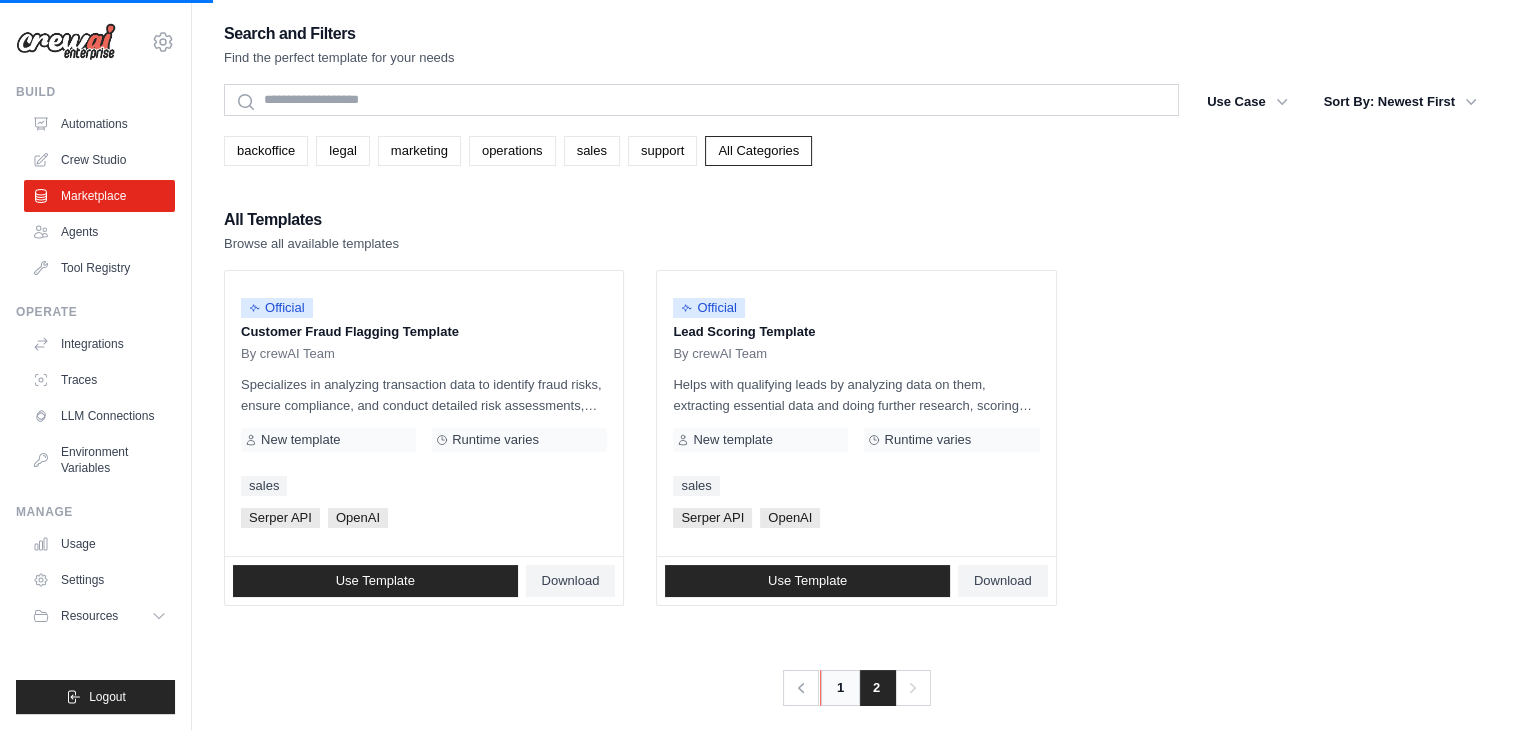 click on "1" at bounding box center [840, 688] 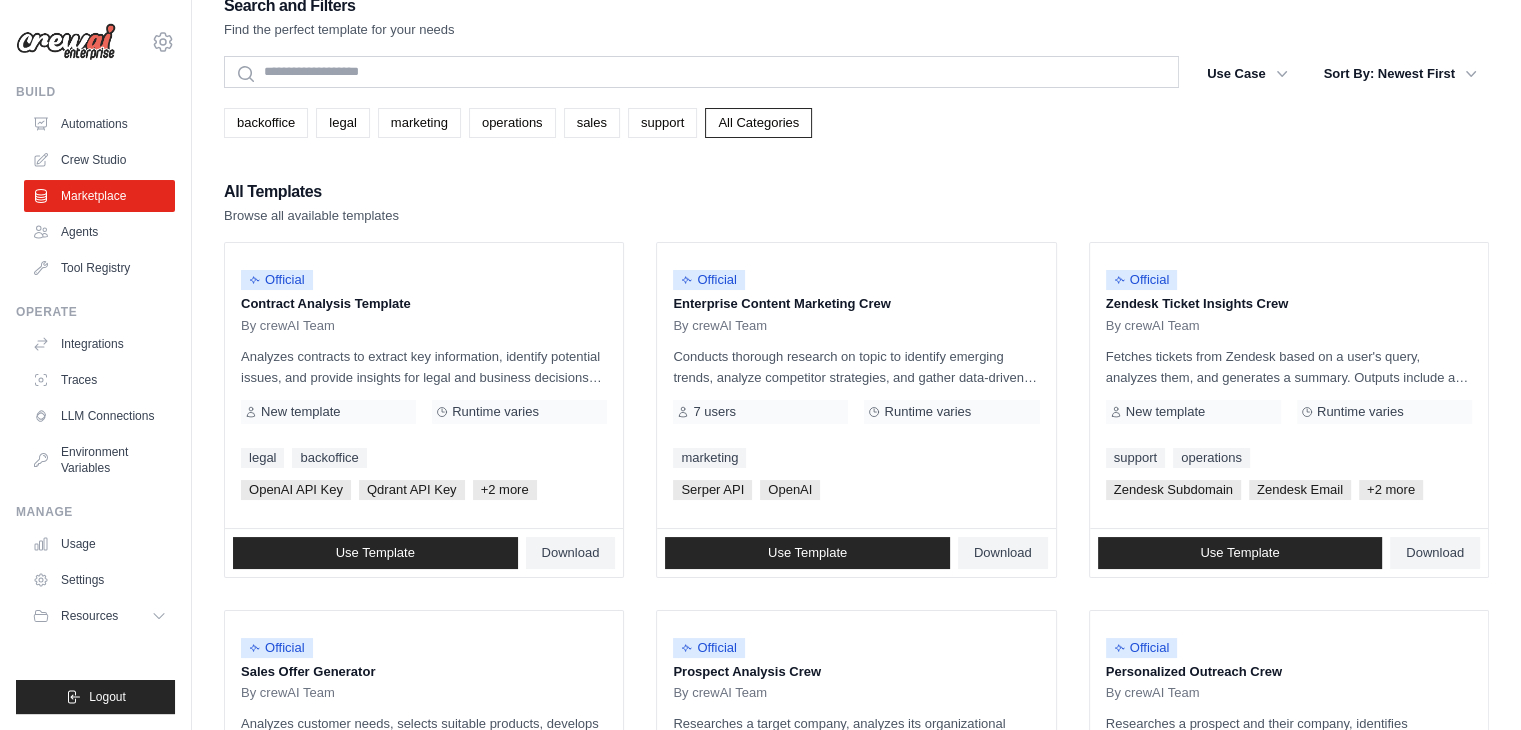 scroll, scrollTop: 27, scrollLeft: 0, axis: vertical 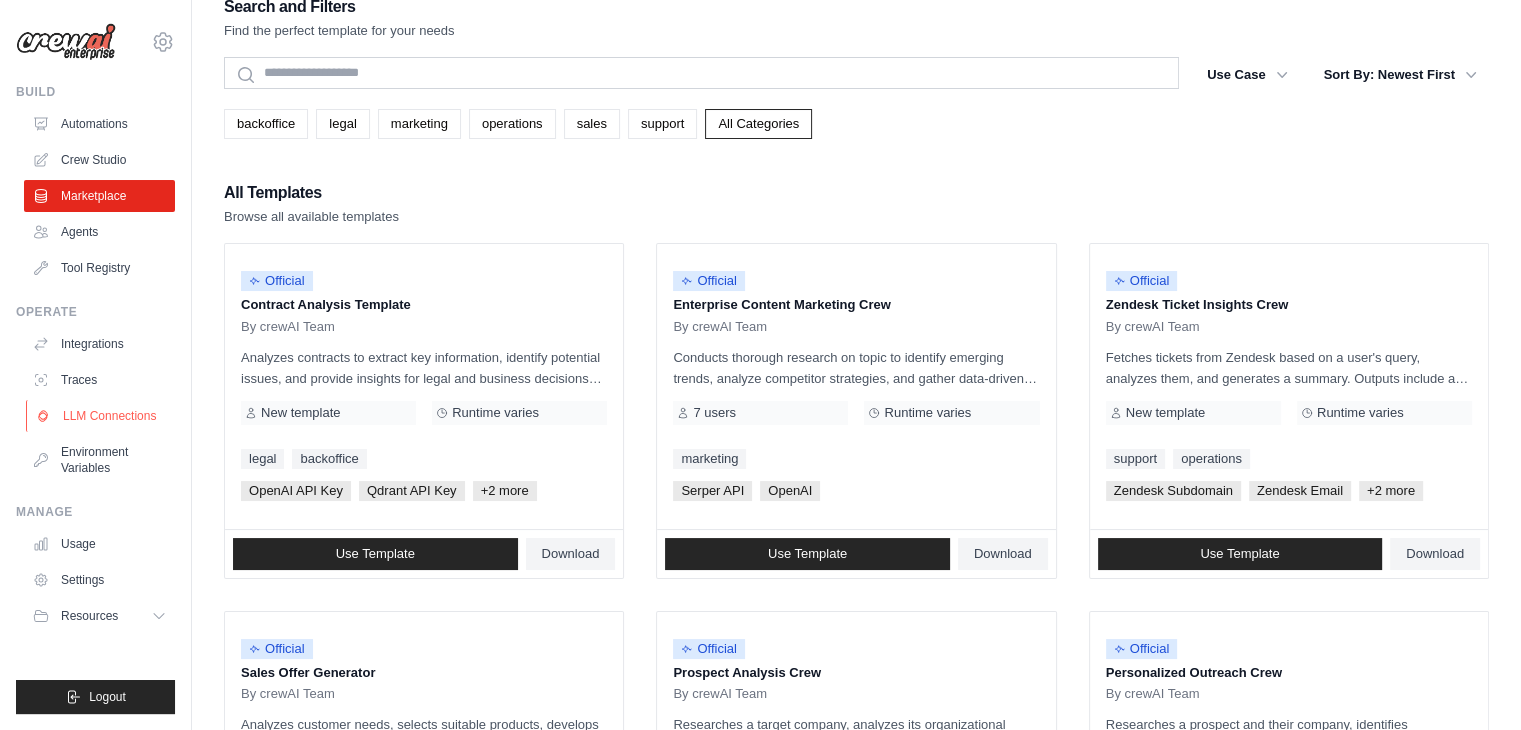 click on "LLM Connections" at bounding box center (101, 416) 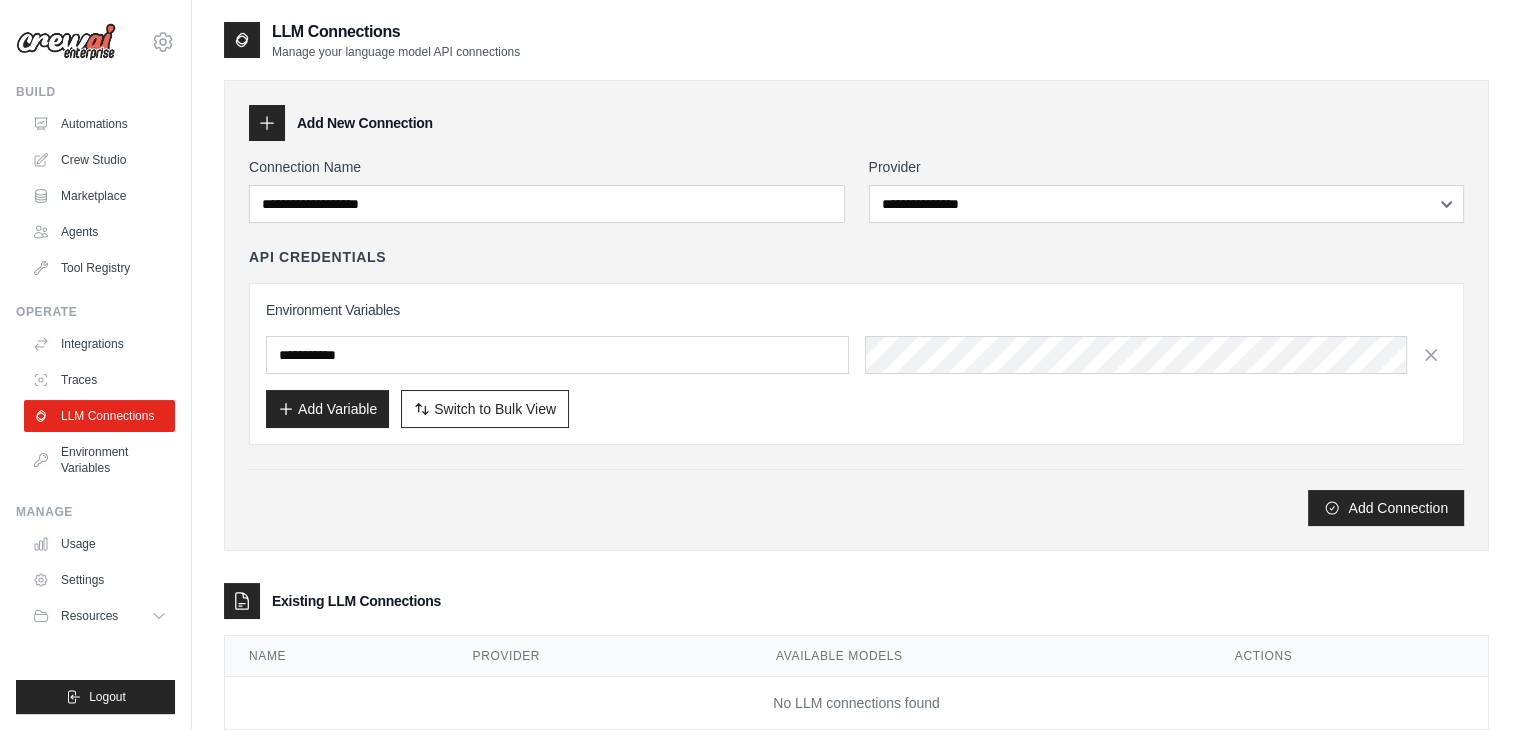 scroll, scrollTop: 49, scrollLeft: 0, axis: vertical 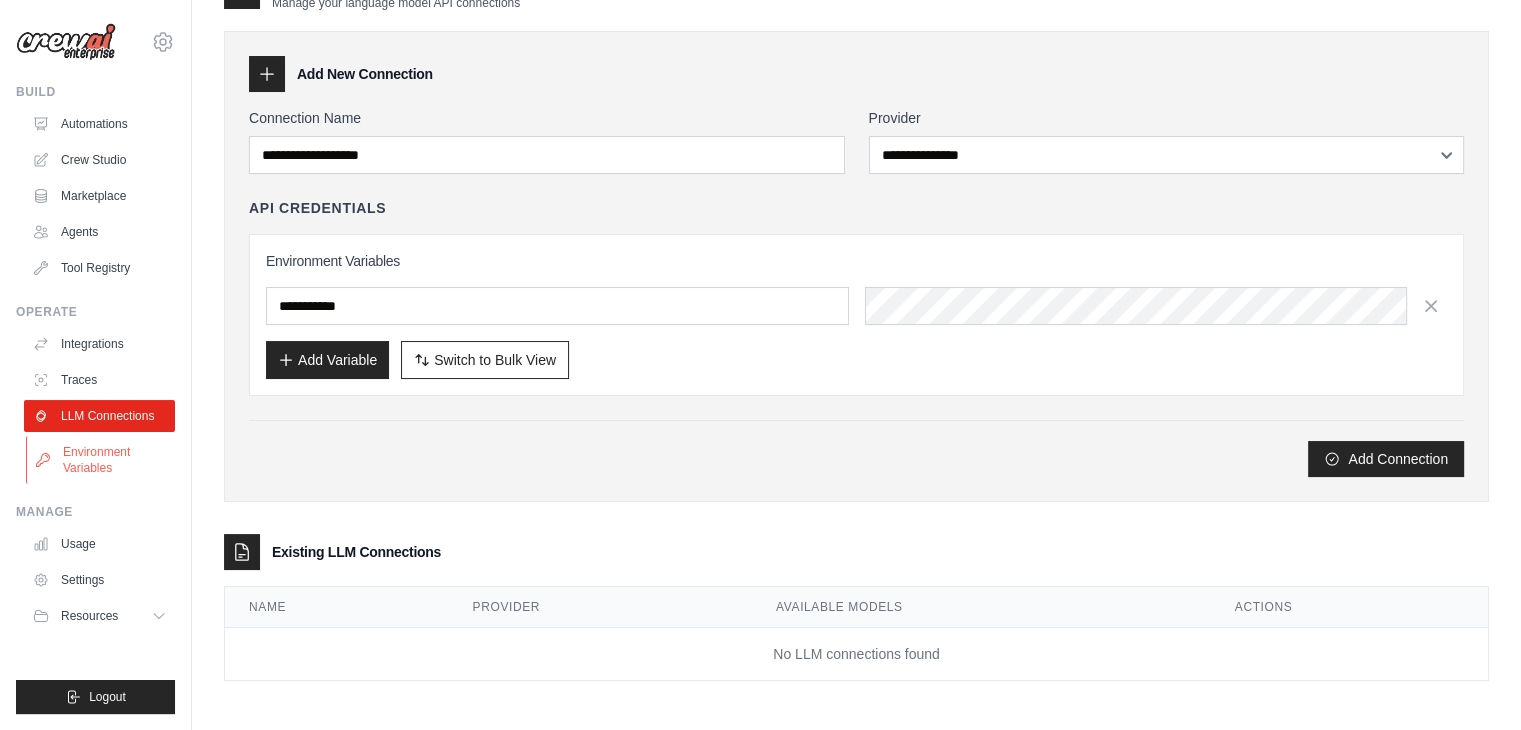 click on "Environment Variables" at bounding box center [101, 460] 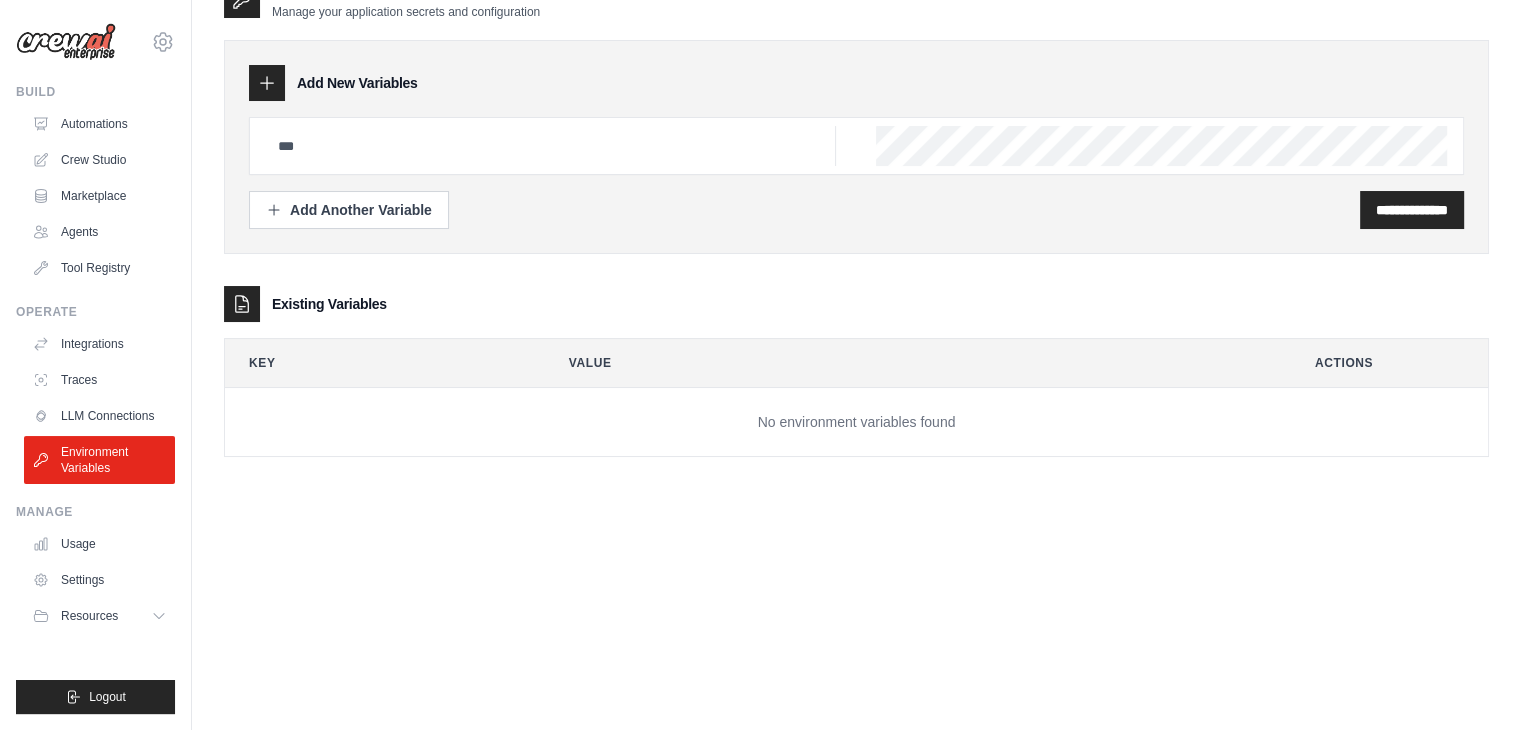 scroll, scrollTop: 0, scrollLeft: 0, axis: both 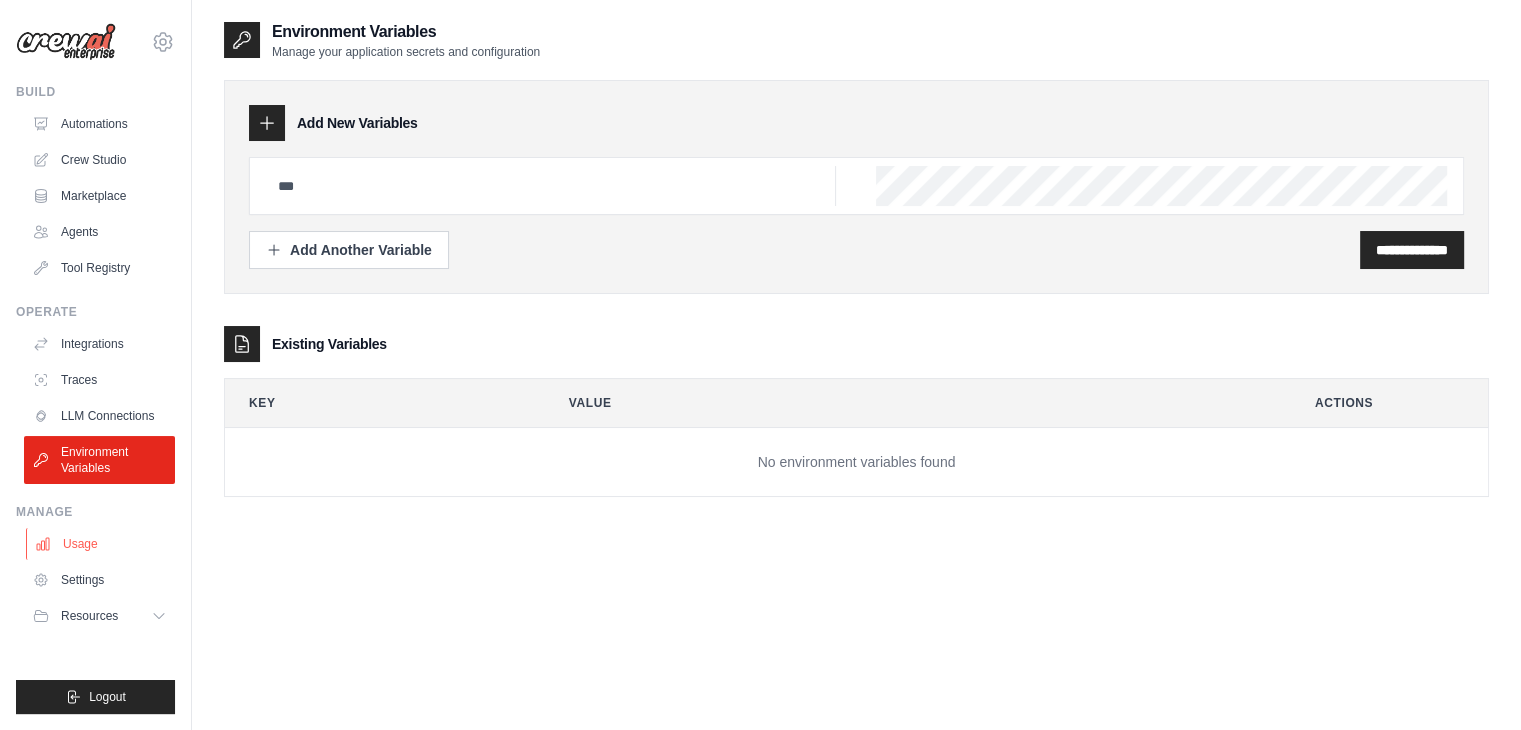 click on "Usage" at bounding box center (101, 544) 